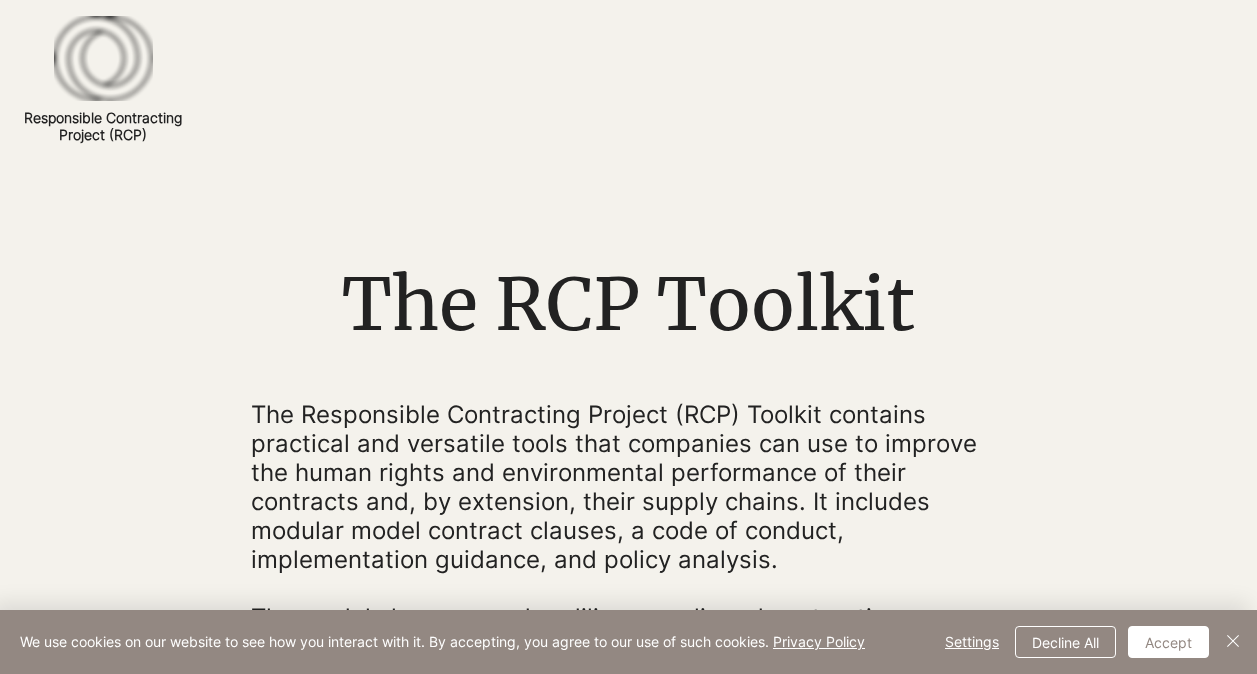 scroll, scrollTop: 0, scrollLeft: 0, axis: both 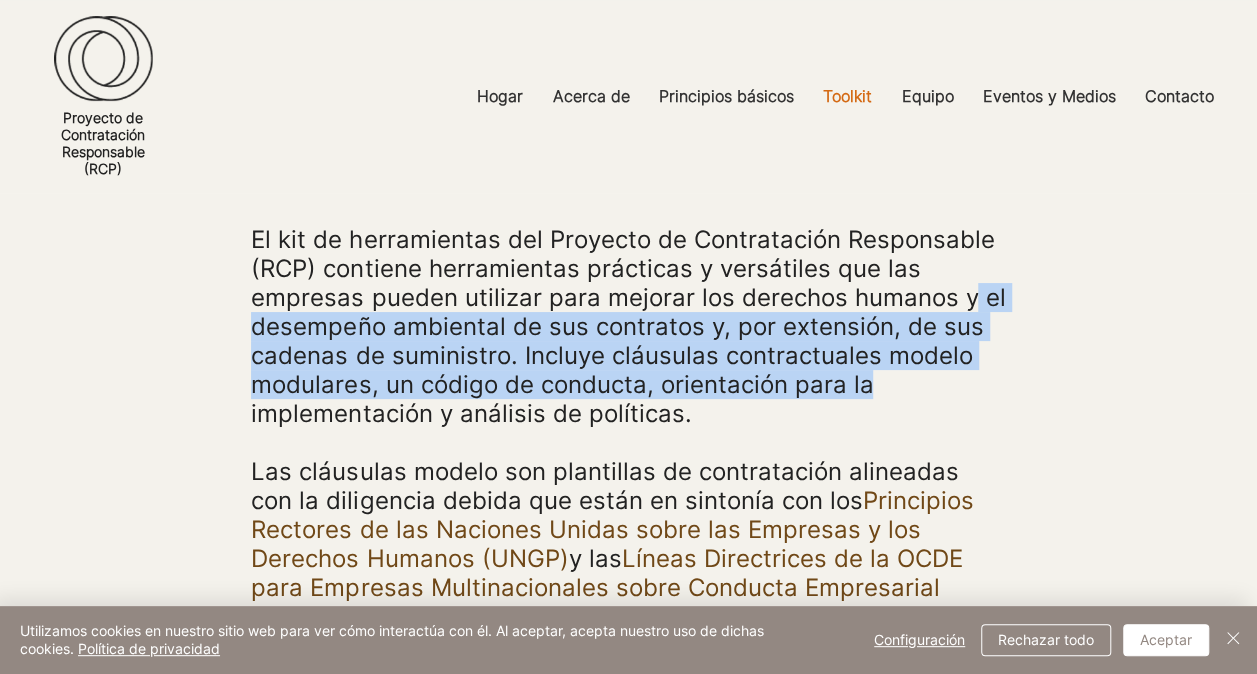drag, startPoint x: 963, startPoint y: 296, endPoint x: 1000, endPoint y: 381, distance: 92.70383 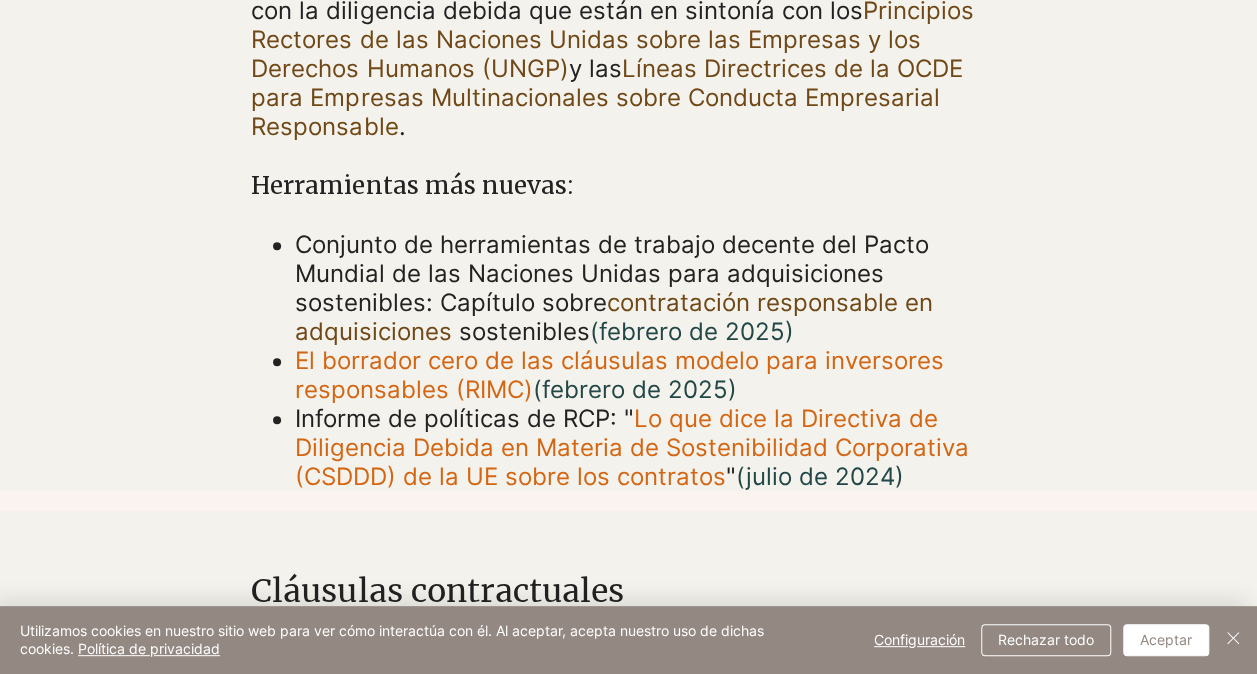 scroll, scrollTop: 800, scrollLeft: 0, axis: vertical 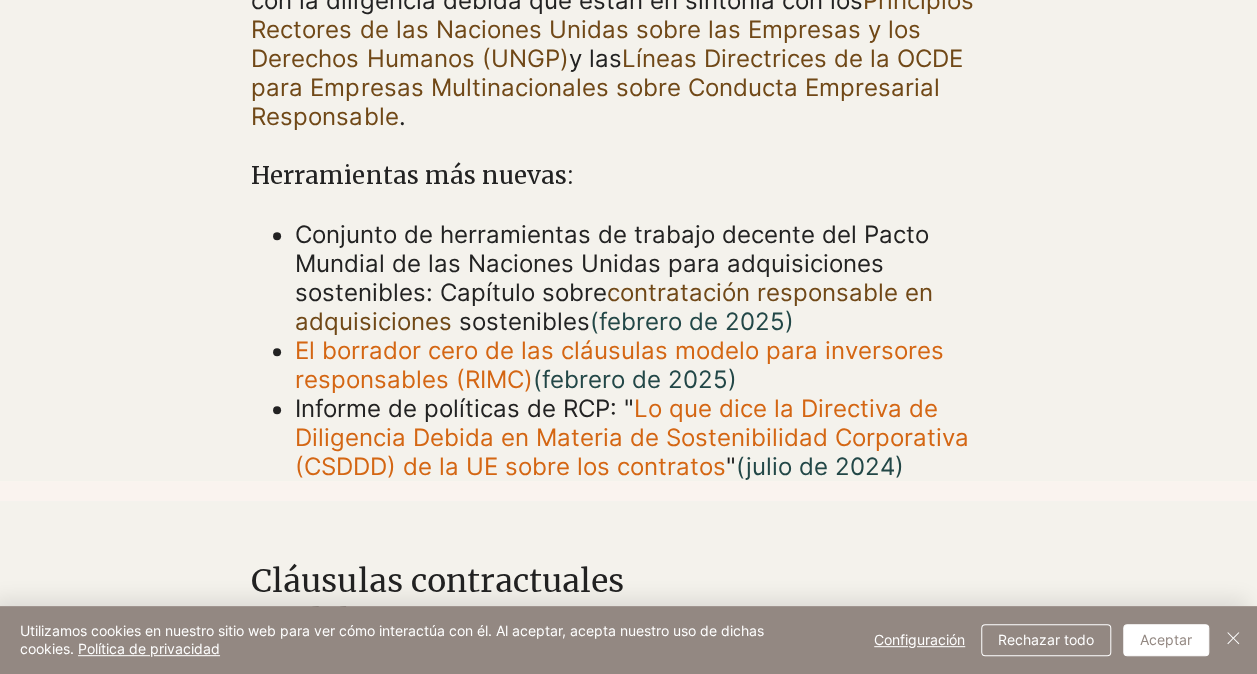 drag, startPoint x: 815, startPoint y: 438, endPoint x: 796, endPoint y: 440, distance: 19.104973 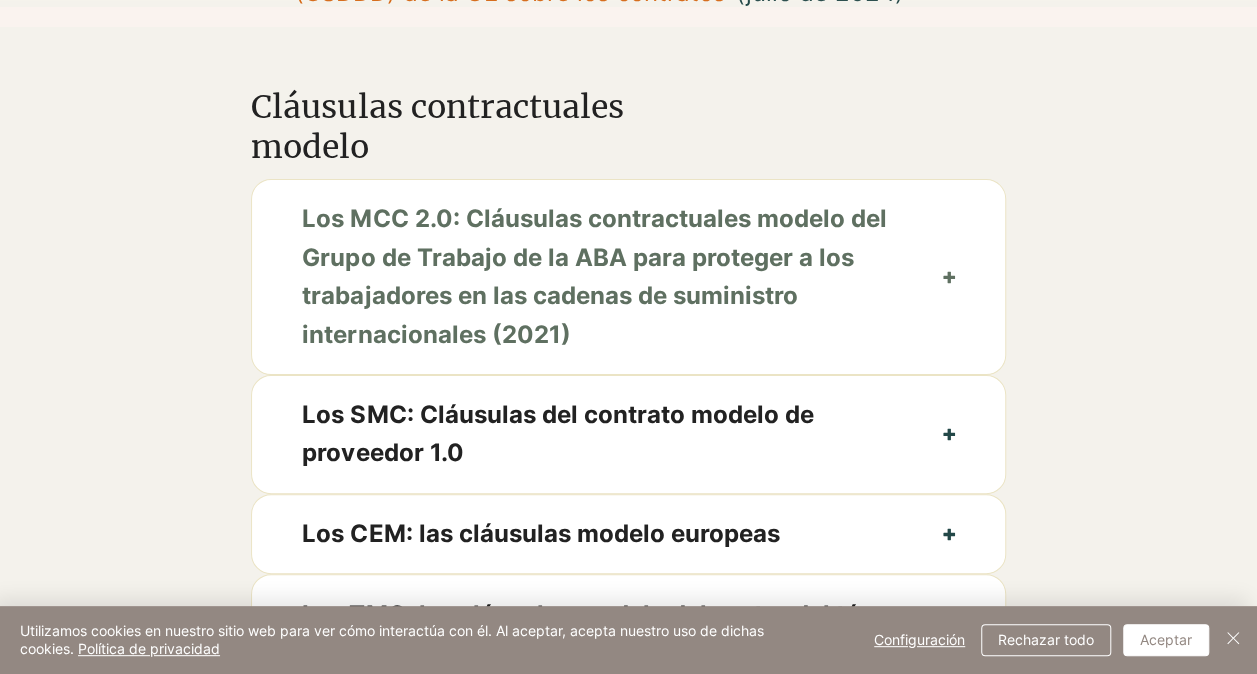 scroll, scrollTop: 1300, scrollLeft: 0, axis: vertical 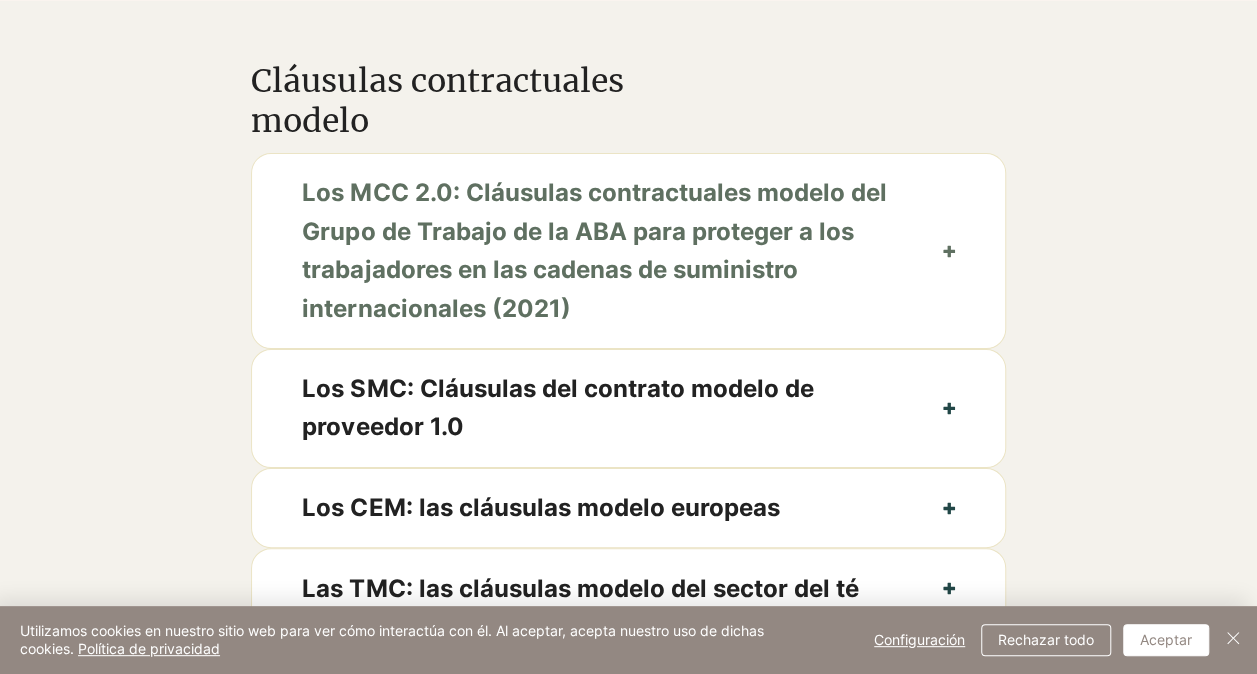 click on "Los MCC 2.0: Cláusulas contractuales modelo del Grupo de Trabajo de la ABA para proteger a los trabajadores en las cadenas de suministro internacionales (2021)" at bounding box center (628, 251) 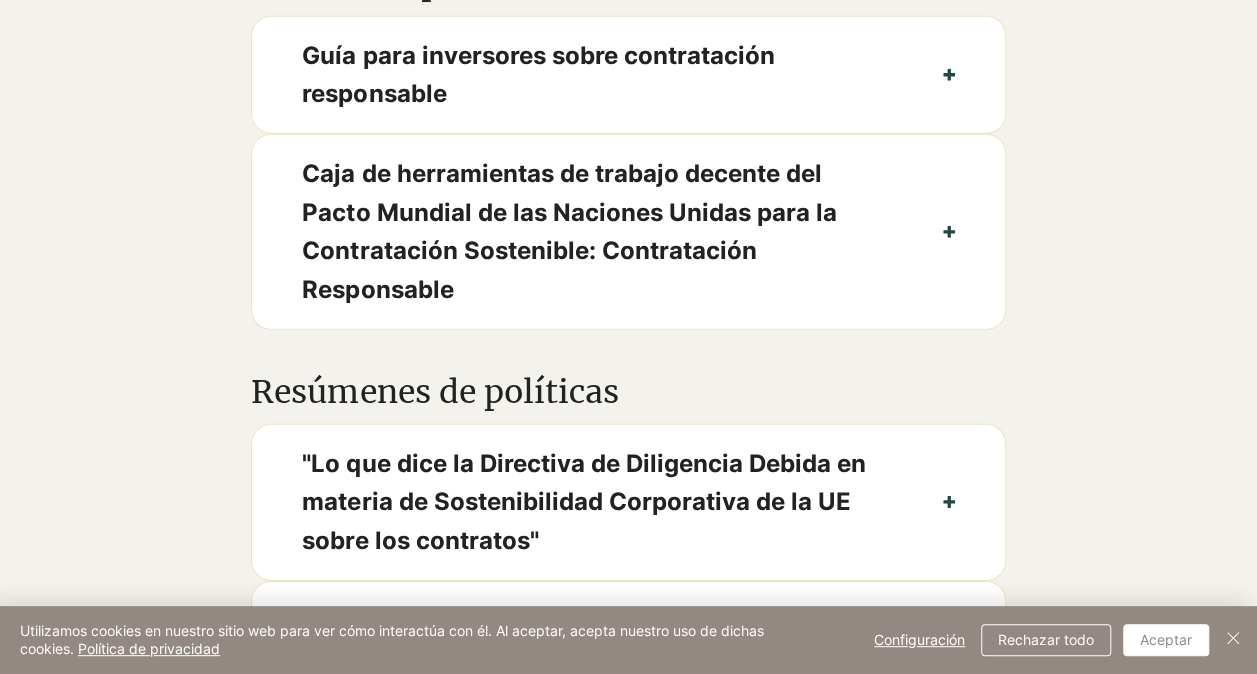 scroll, scrollTop: 2900, scrollLeft: 0, axis: vertical 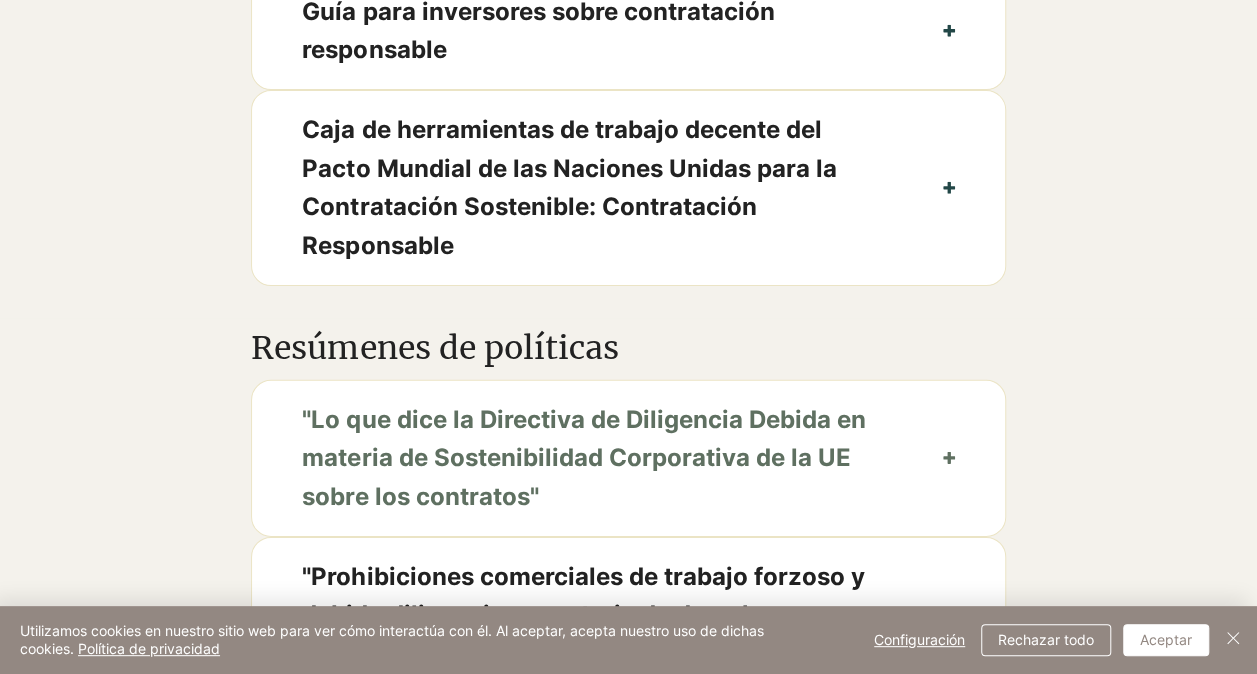 click 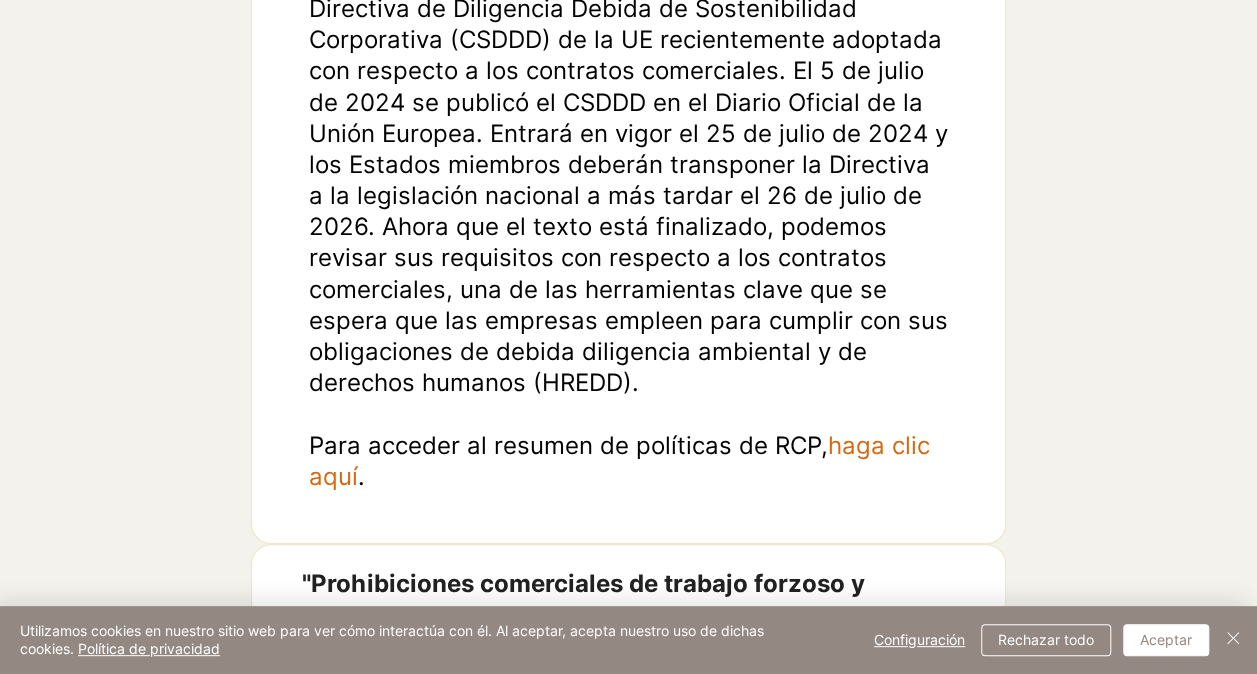 scroll, scrollTop: 3600, scrollLeft: 0, axis: vertical 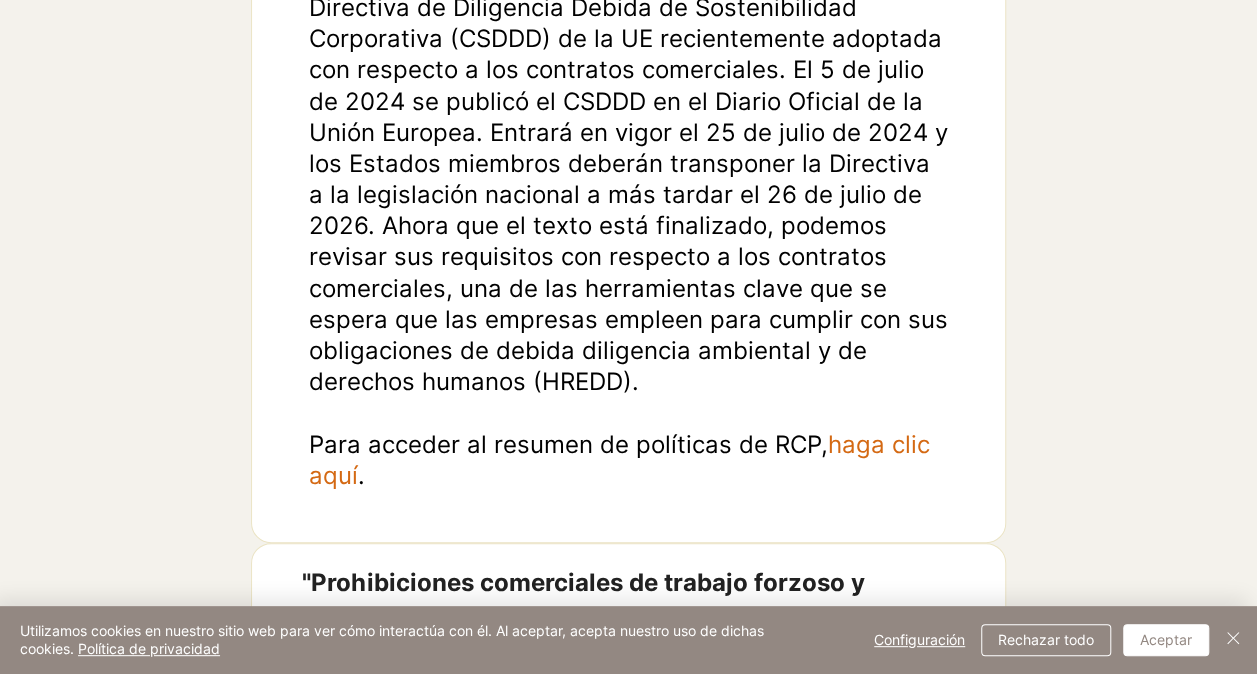 drag, startPoint x: 910, startPoint y: 448, endPoint x: 896, endPoint y: 443, distance: 14.866069 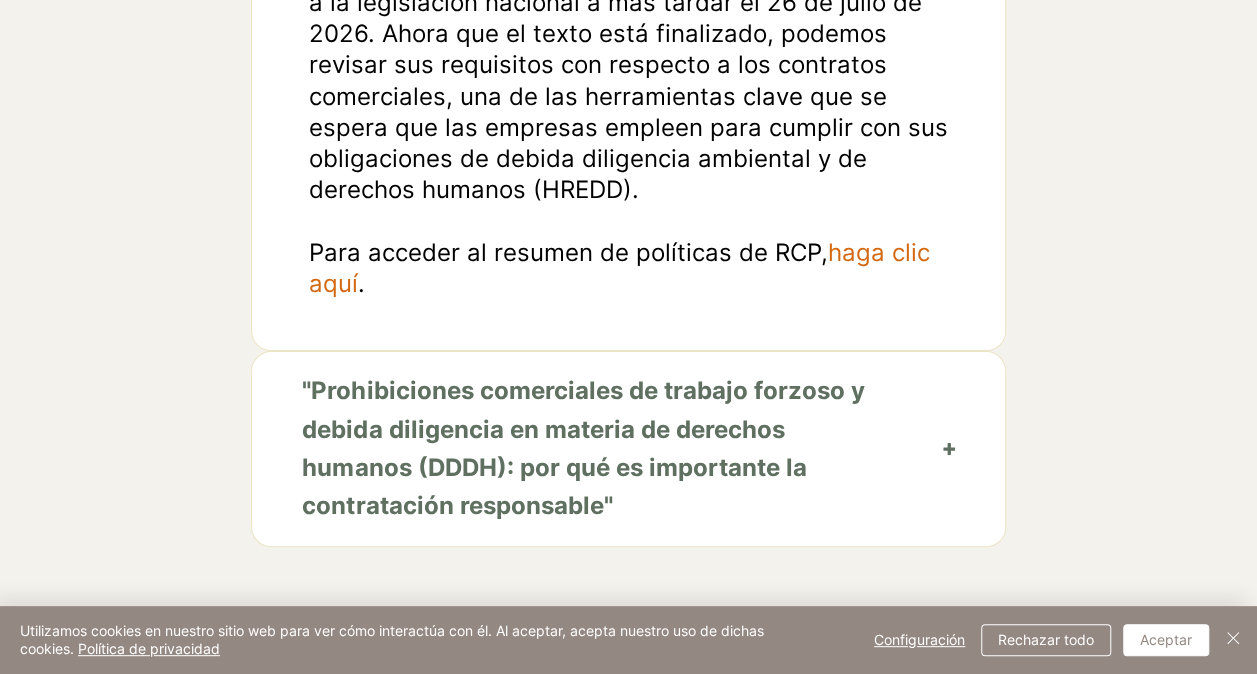 scroll, scrollTop: 3800, scrollLeft: 0, axis: vertical 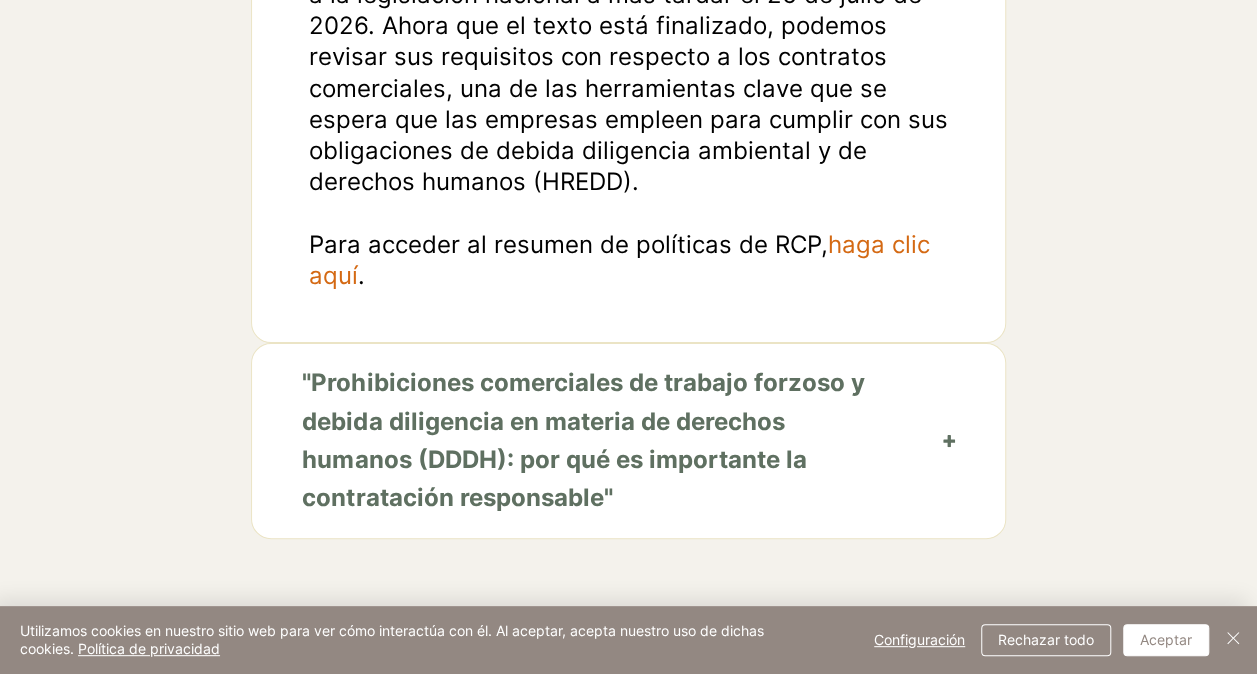 click on ""Prohibiciones comerciales de trabajo forzoso y debida diligencia en materia de derechos humanos (DDDH): por qué es importante la contratación responsable"" at bounding box center (628, 441) 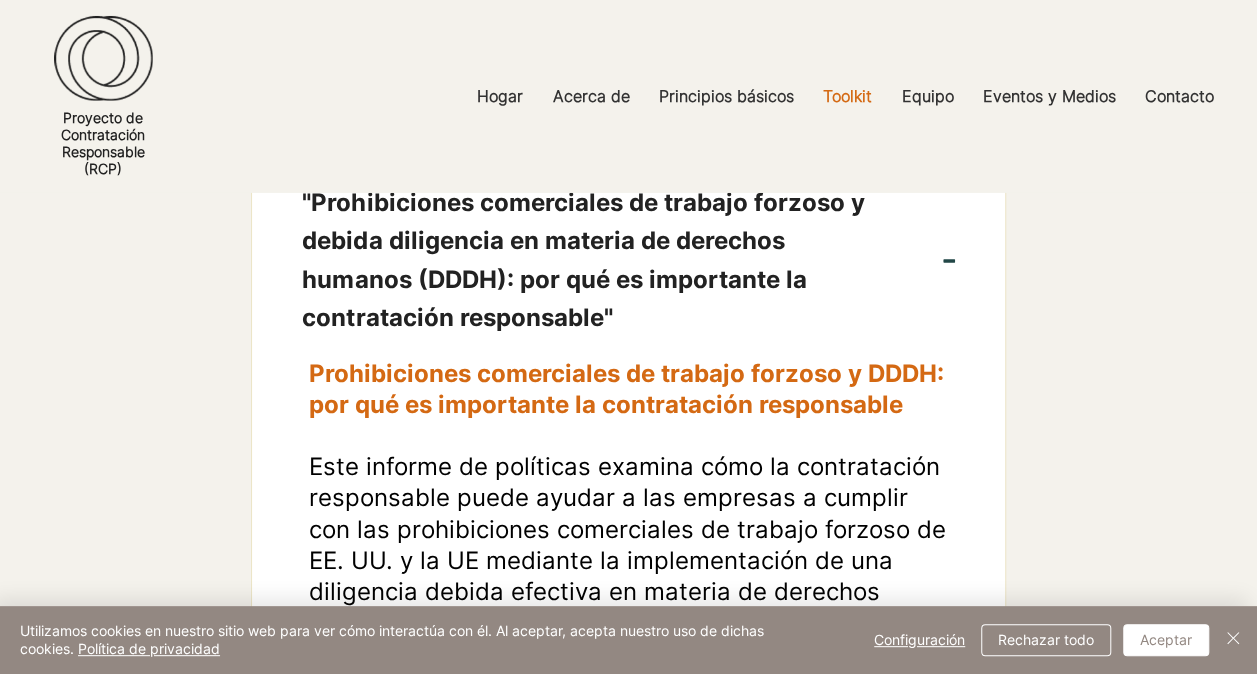 scroll, scrollTop: 3500, scrollLeft: 0, axis: vertical 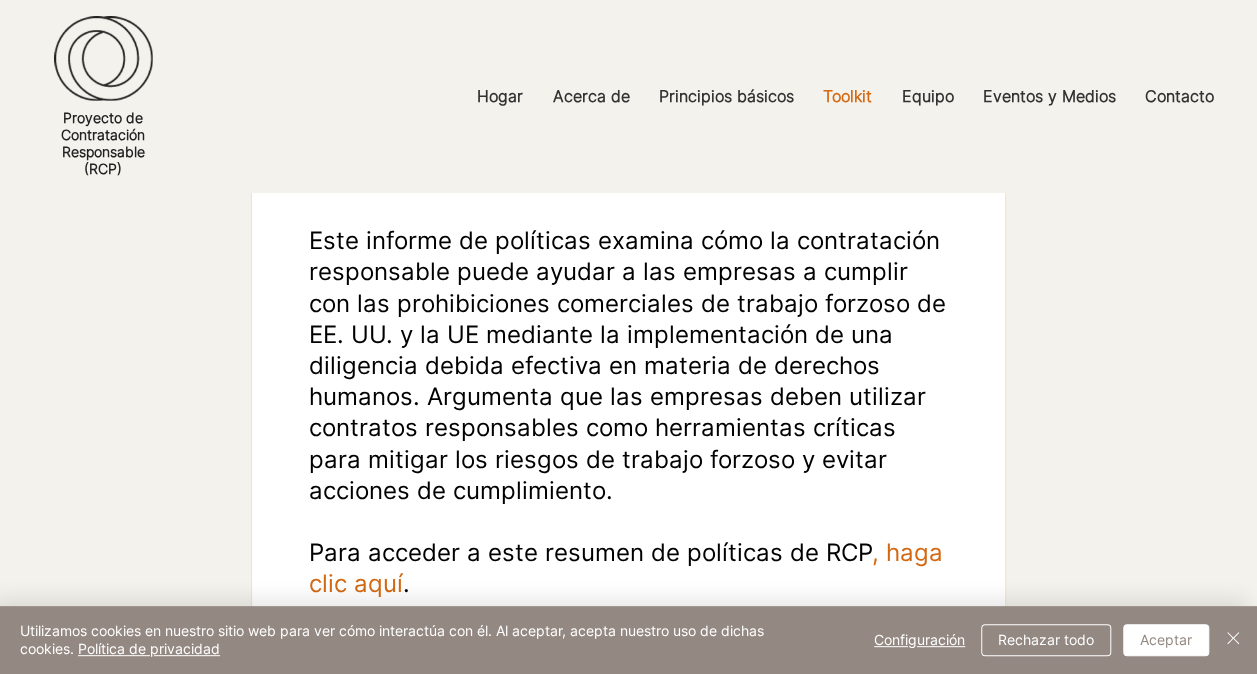 click on ", haga clic aquí" at bounding box center (626, 568) 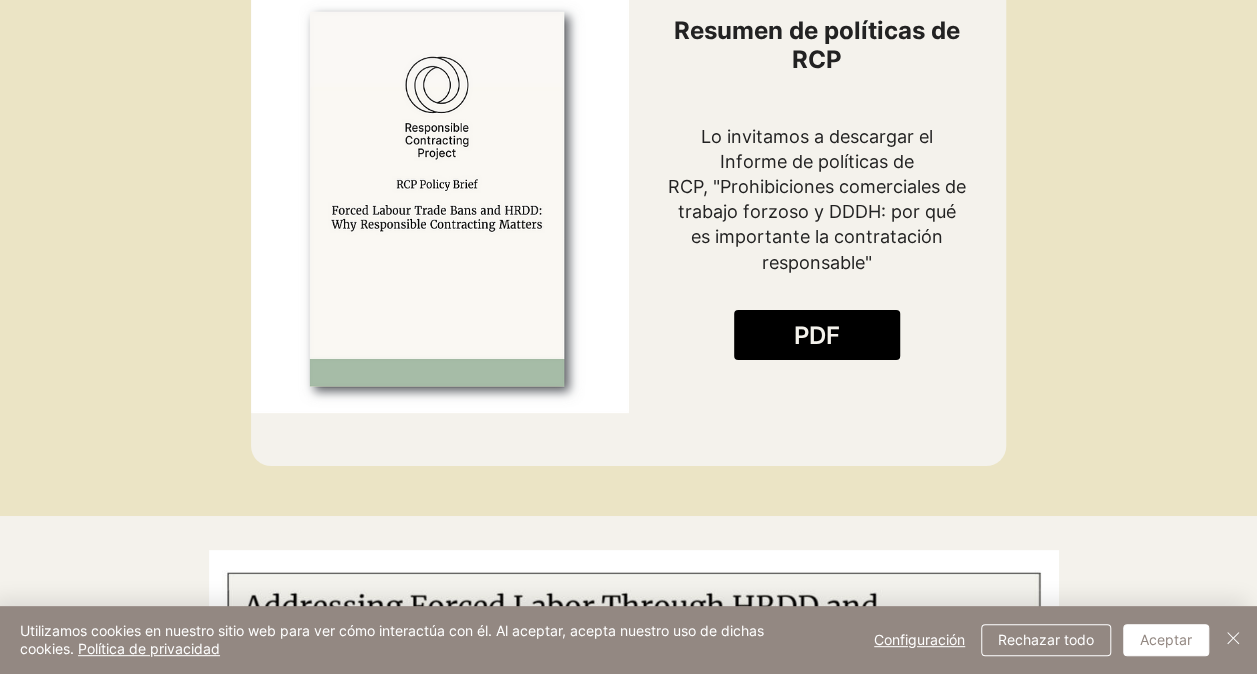 scroll, scrollTop: 2200, scrollLeft: 0, axis: vertical 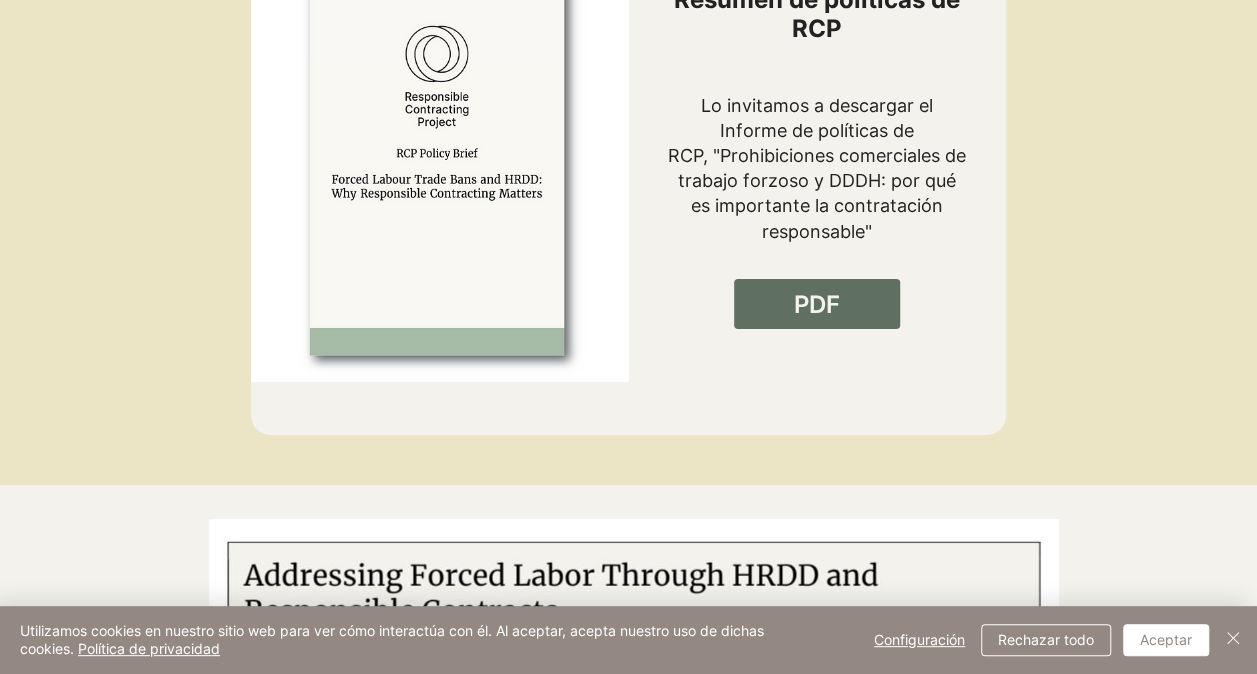 click on "PDF" at bounding box center [817, 305] 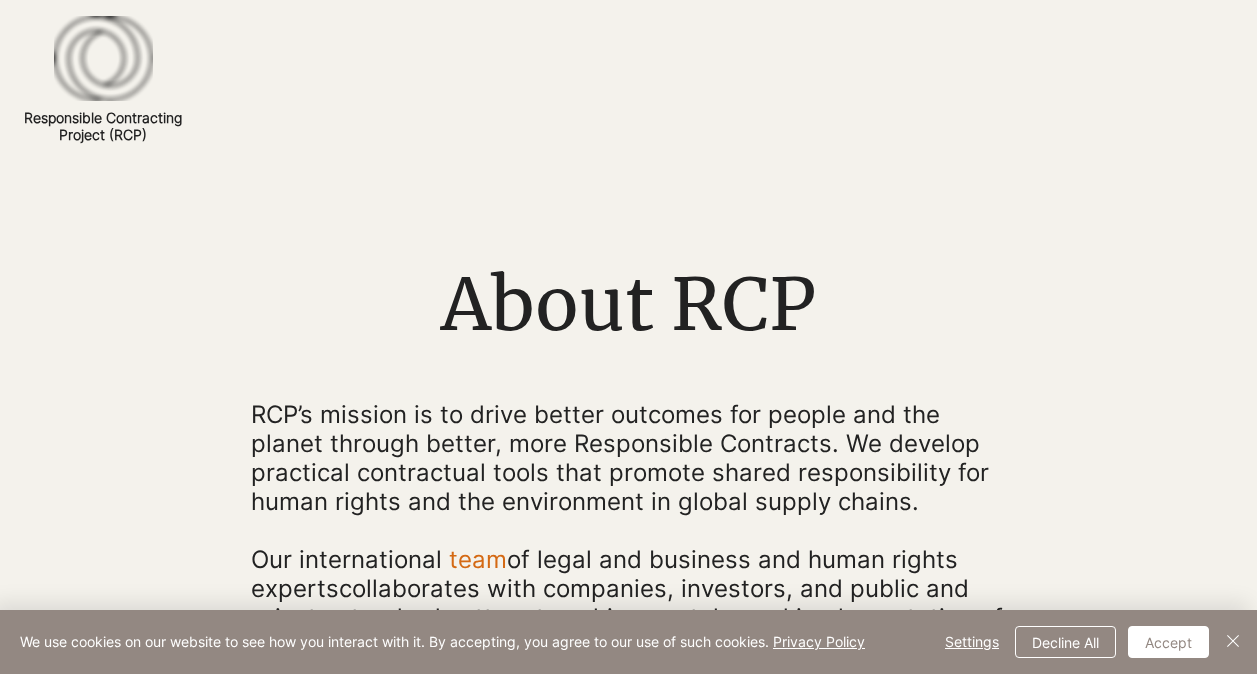 scroll, scrollTop: 0, scrollLeft: 0, axis: both 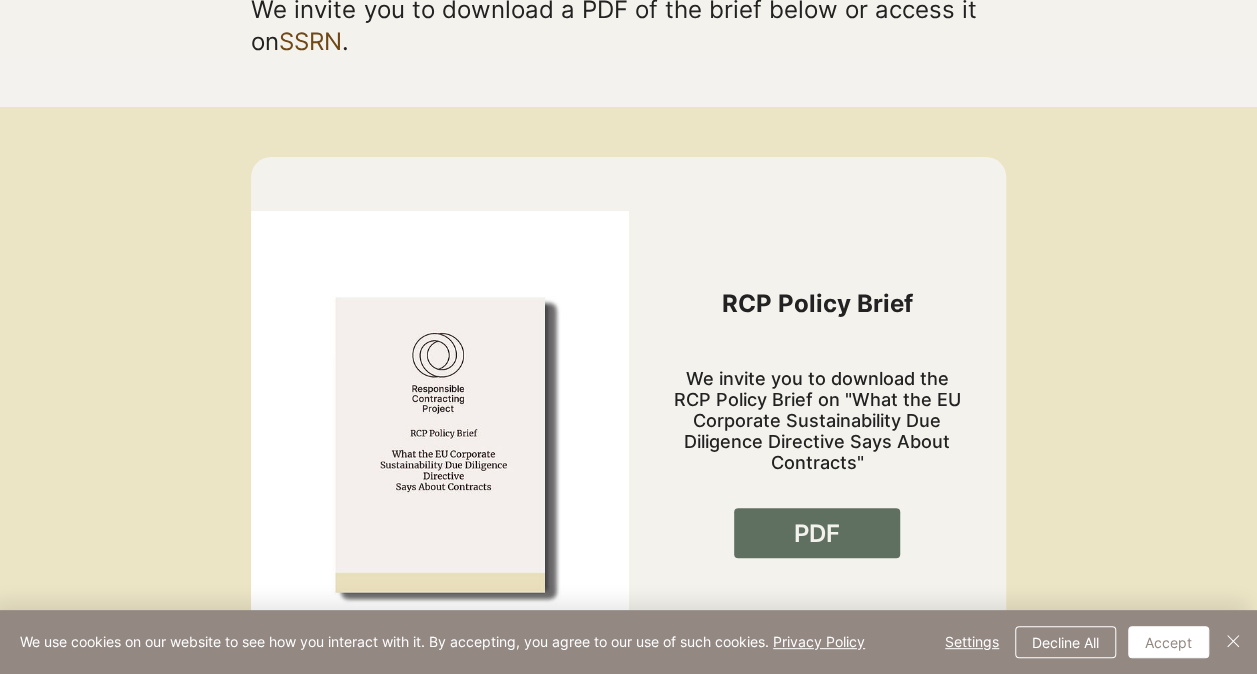 click on "PDF" at bounding box center (817, 533) 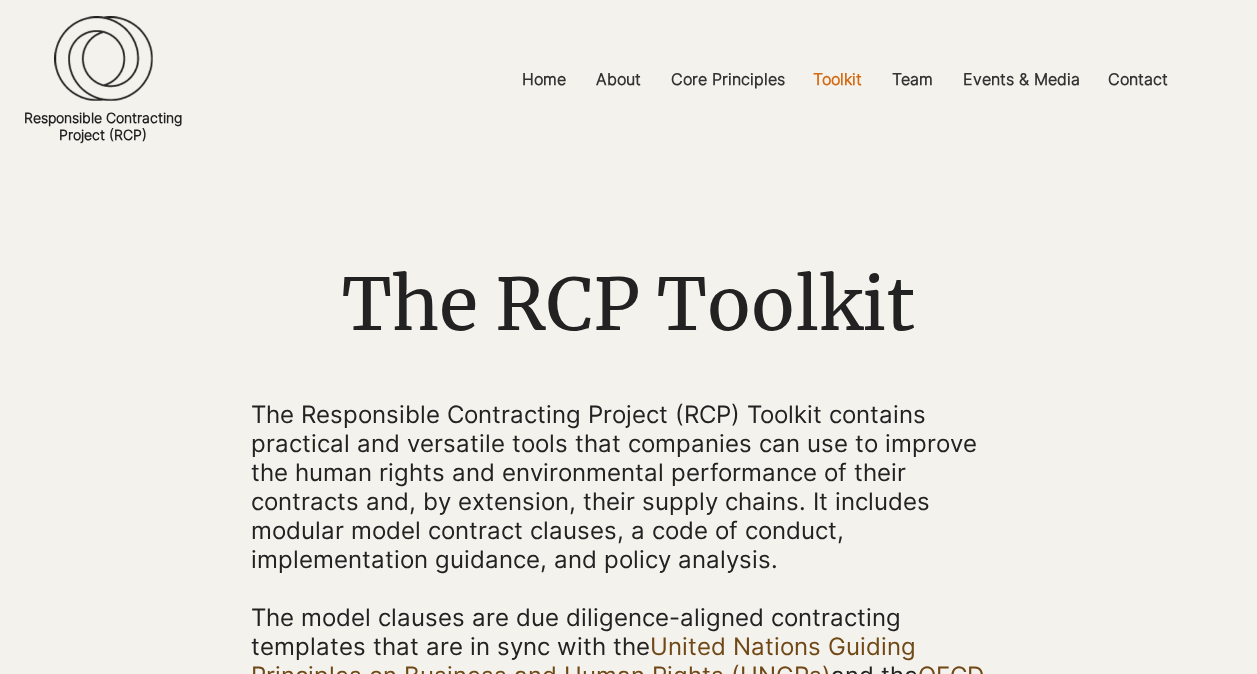 scroll, scrollTop: 0, scrollLeft: 0, axis: both 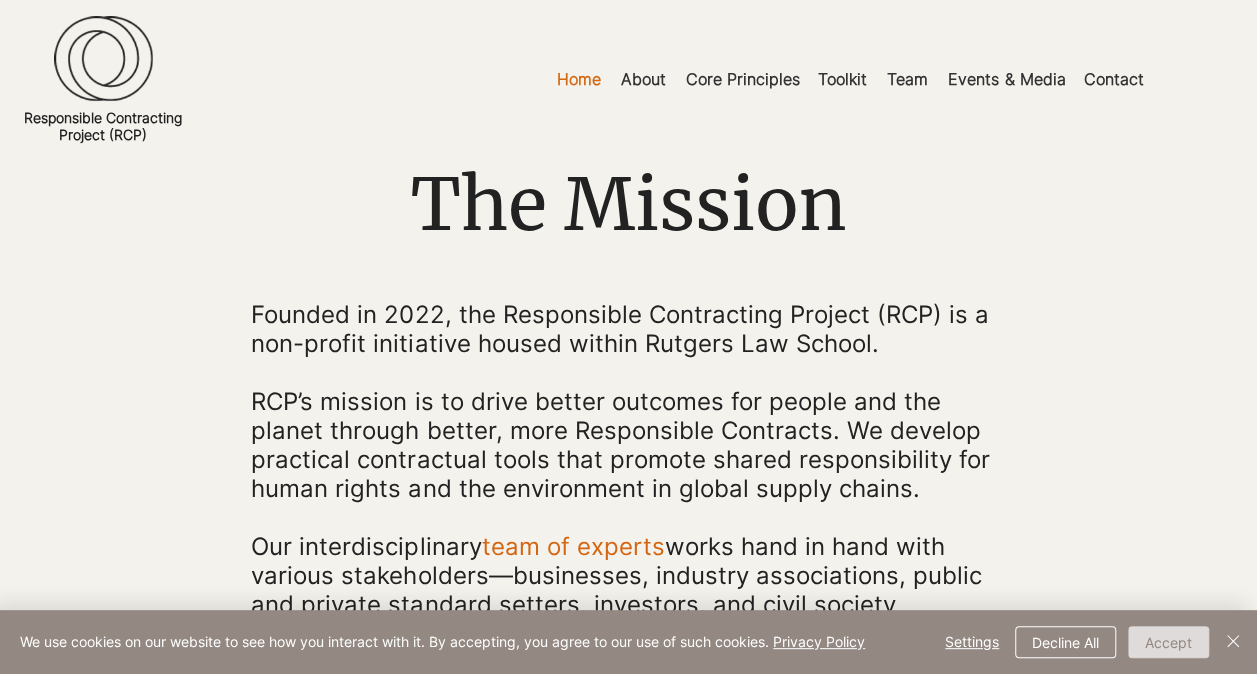 click on "Accept" at bounding box center (1168, 642) 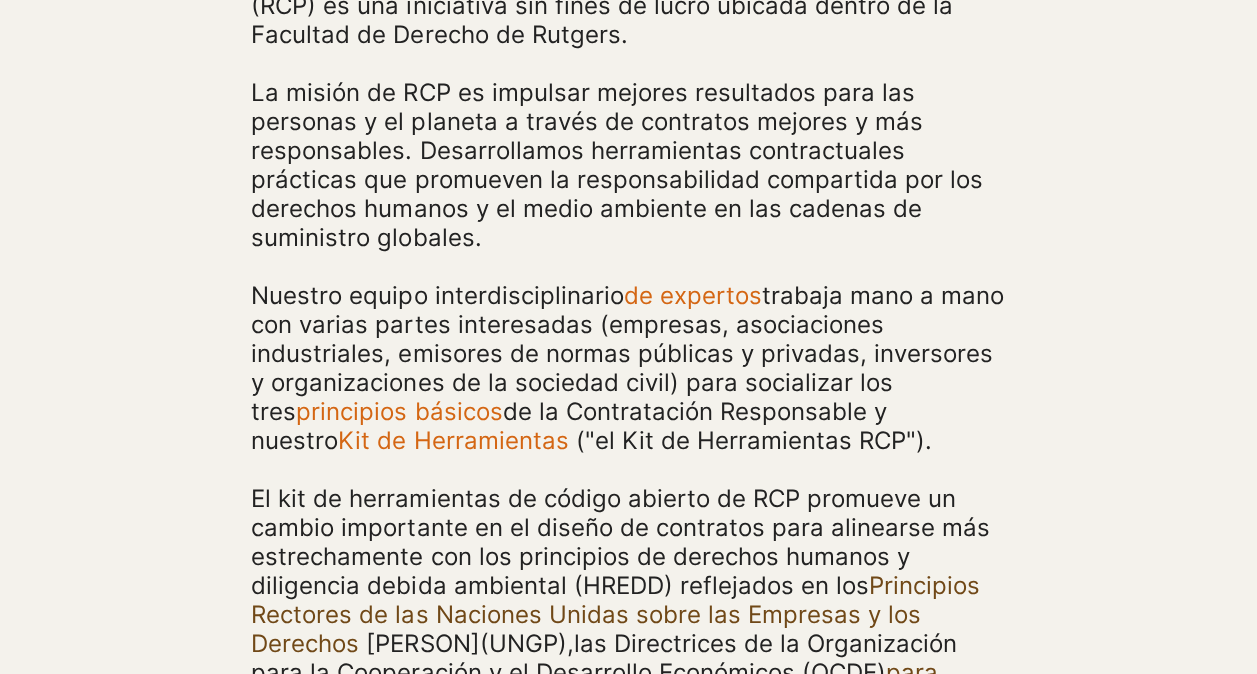 scroll, scrollTop: 500, scrollLeft: 0, axis: vertical 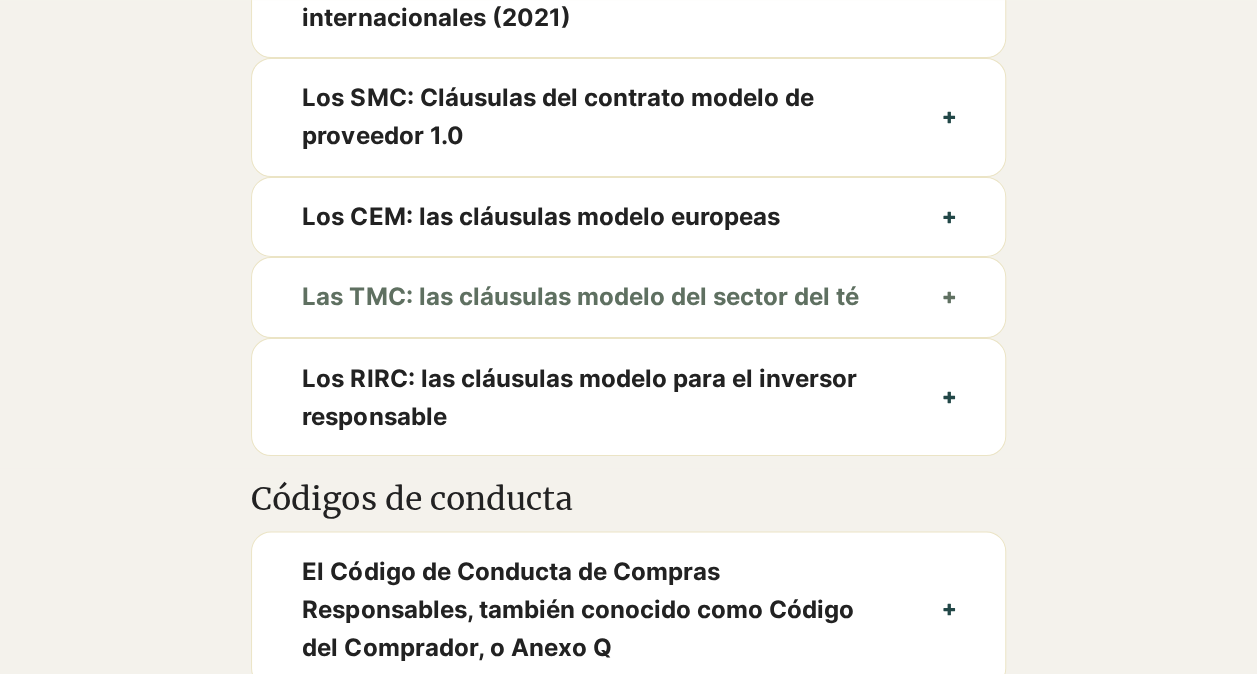 click on "Las TMC: las cláusulas modelo del sector del té" at bounding box center [628, 297] 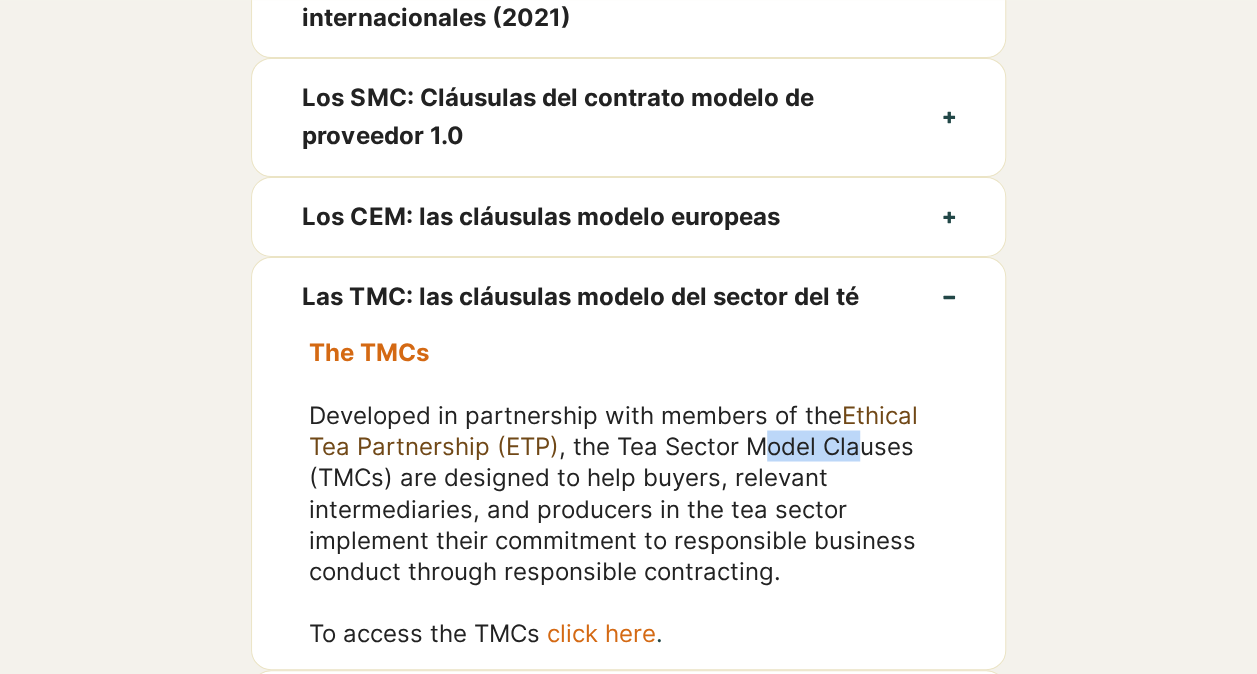 drag, startPoint x: 876, startPoint y: 439, endPoint x: 860, endPoint y: 437, distance: 16.124516 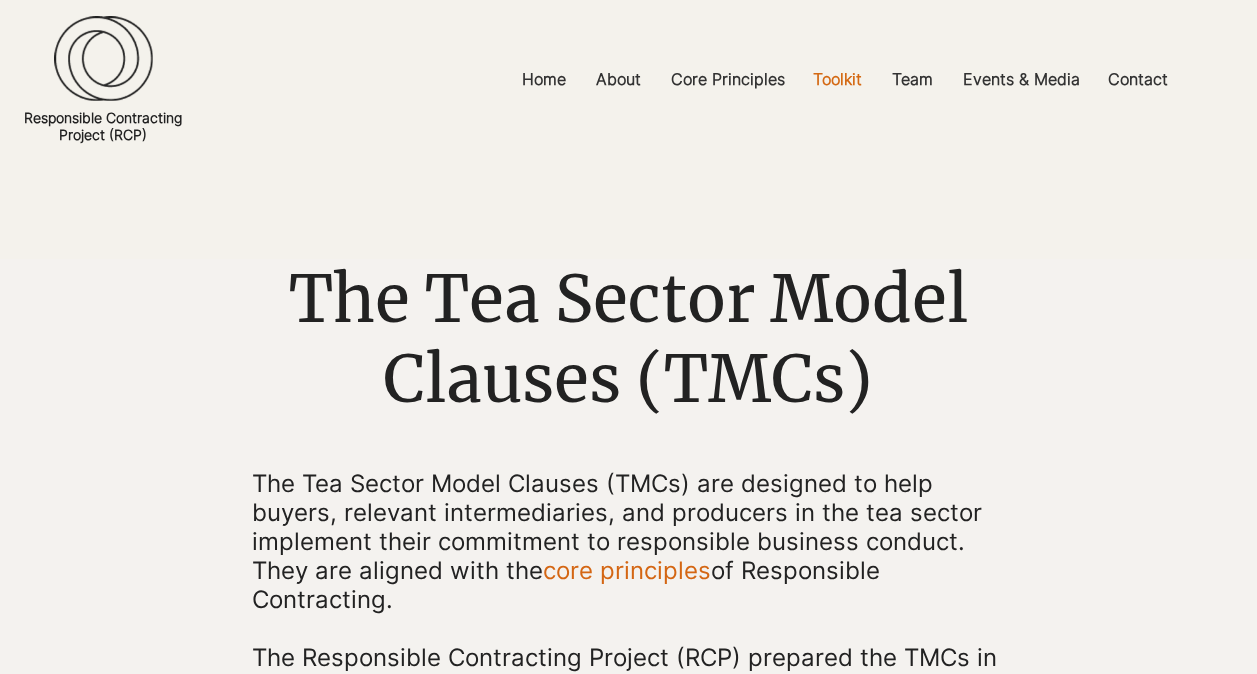 scroll, scrollTop: 0, scrollLeft: 0, axis: both 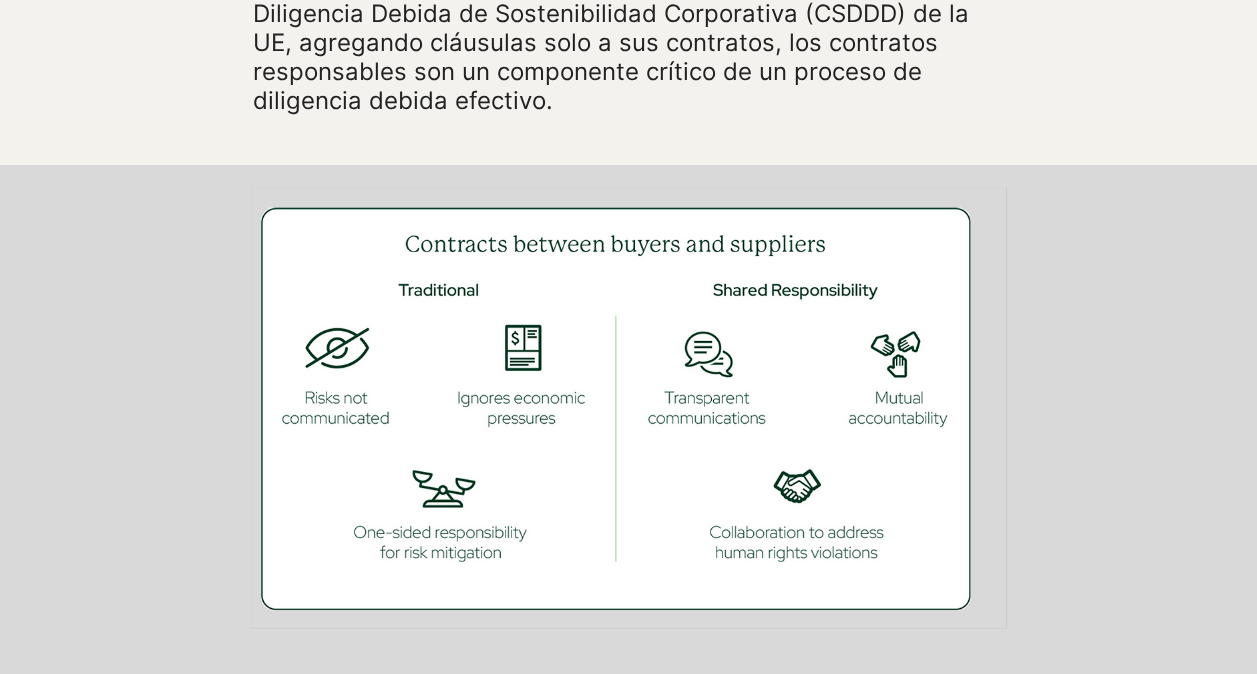click at bounding box center (628, 407) 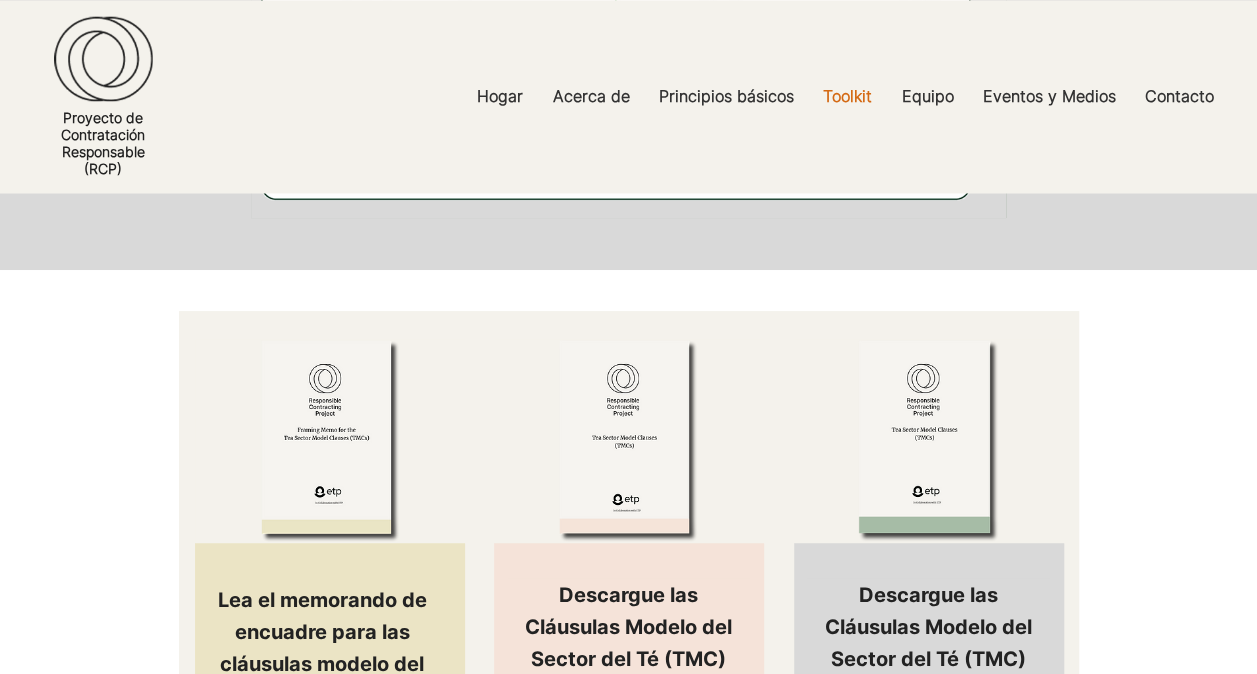 scroll, scrollTop: 1800, scrollLeft: 0, axis: vertical 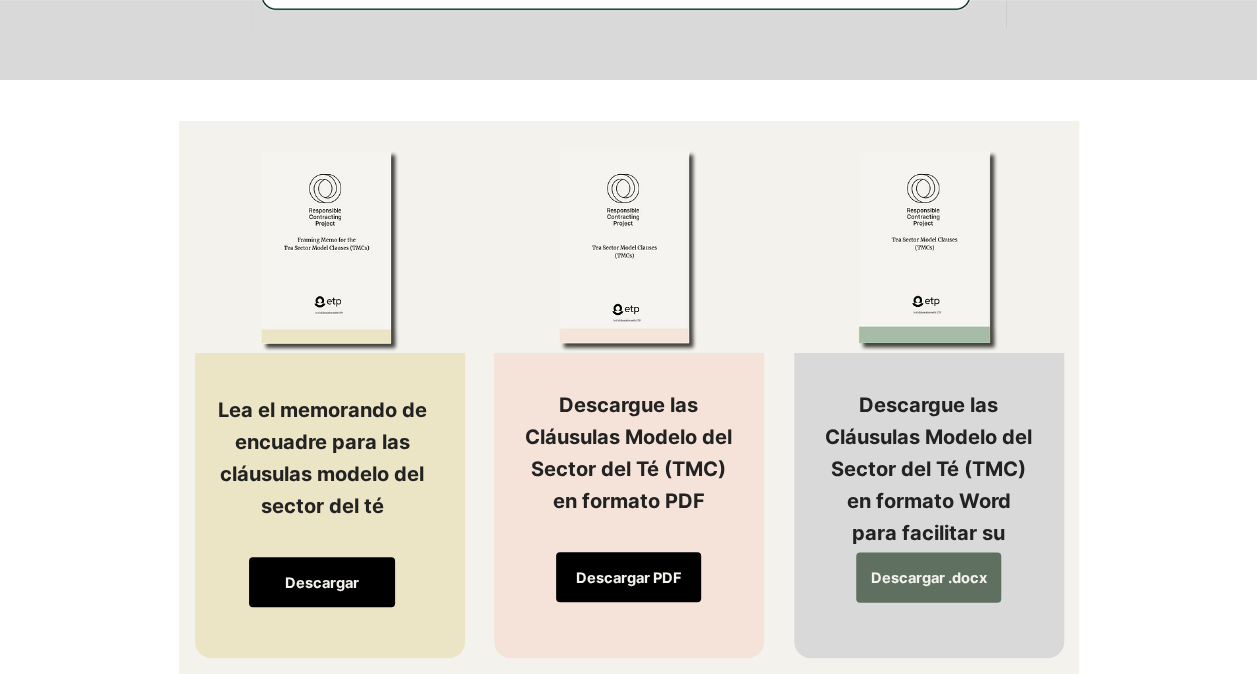 click on "Descargar .docx" at bounding box center (928, 577) 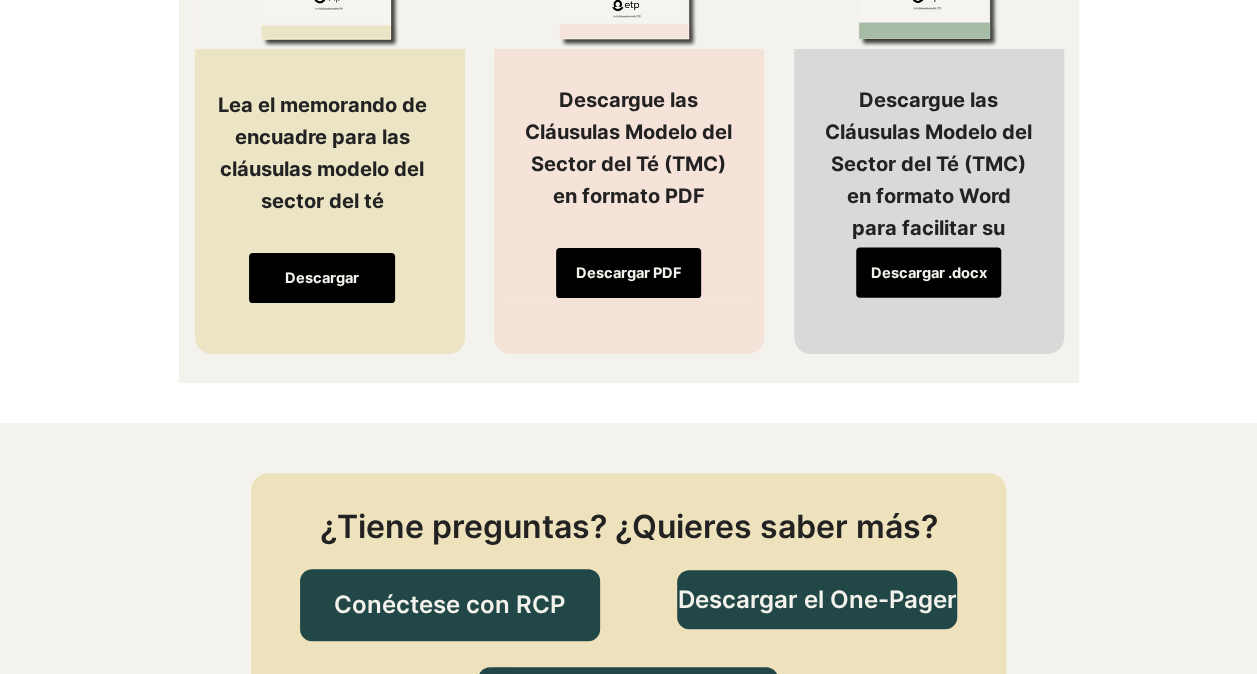 scroll, scrollTop: 2200, scrollLeft: 0, axis: vertical 